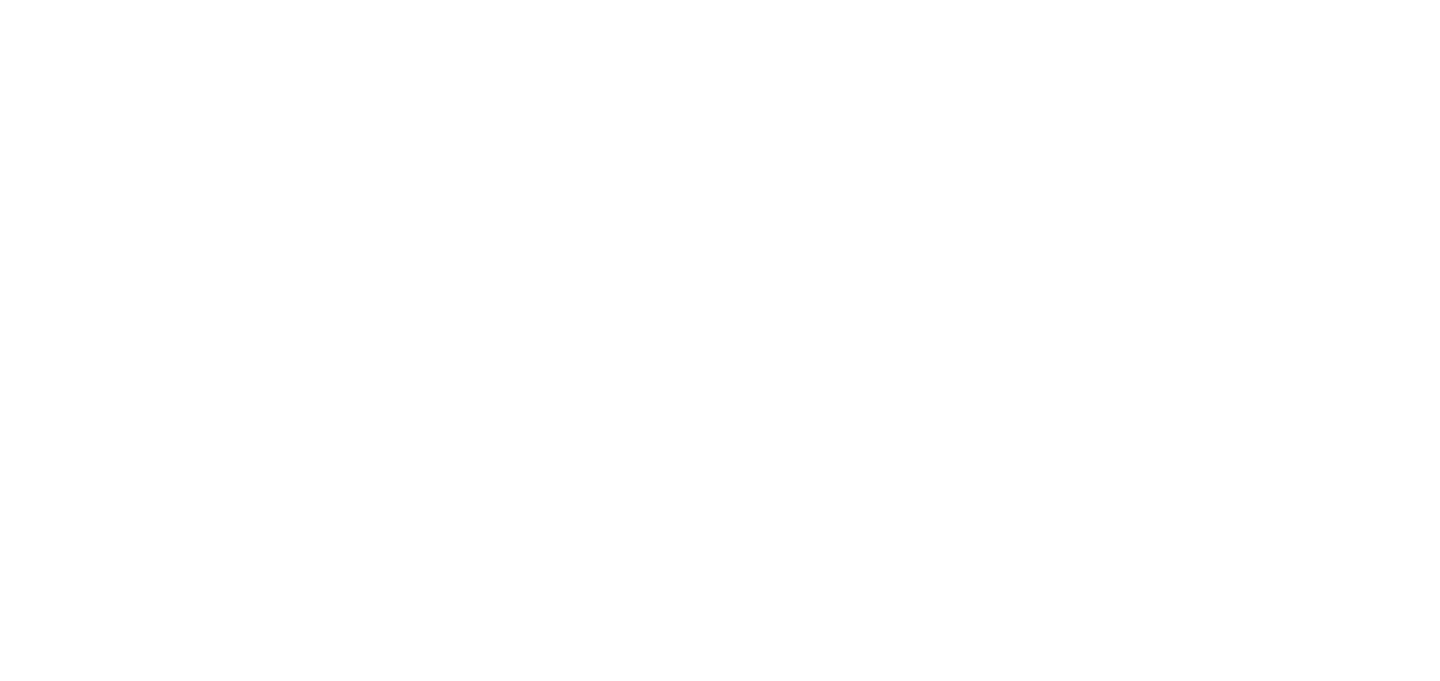 scroll, scrollTop: 0, scrollLeft: 0, axis: both 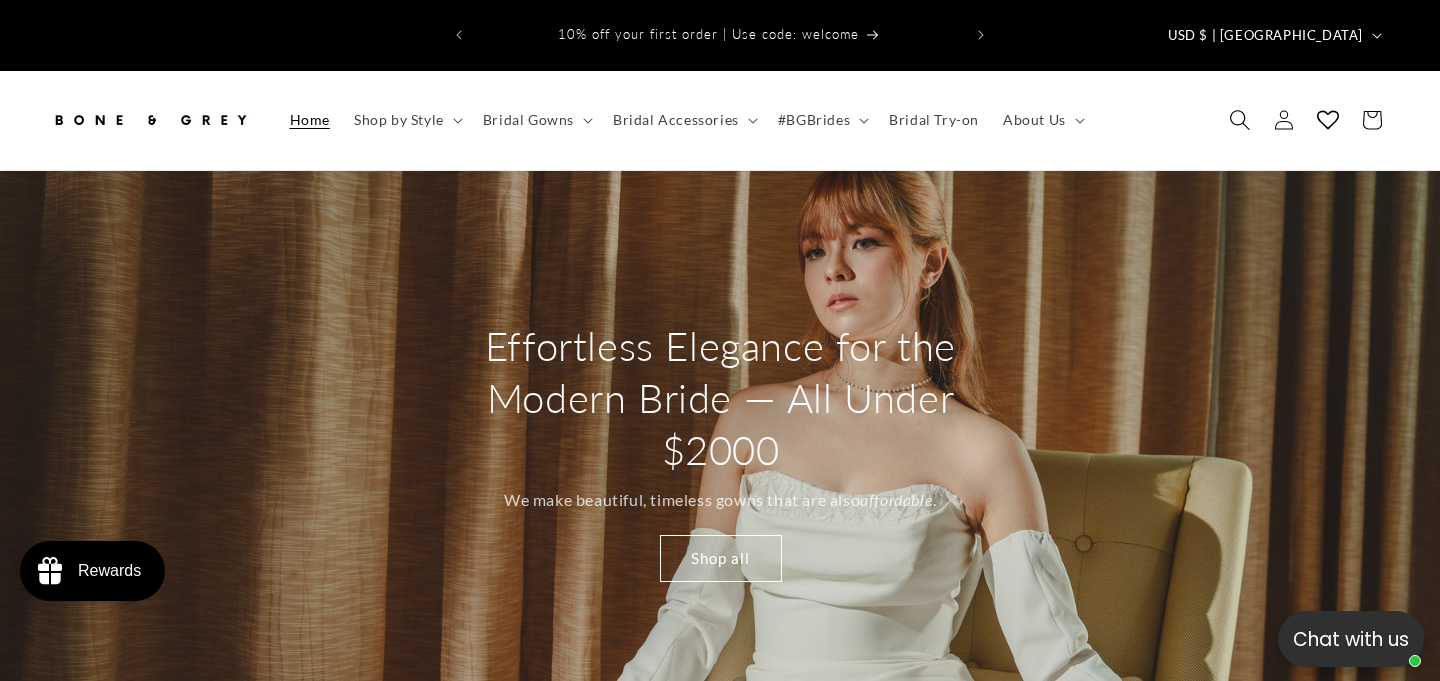 click at bounding box center [1240, 120] 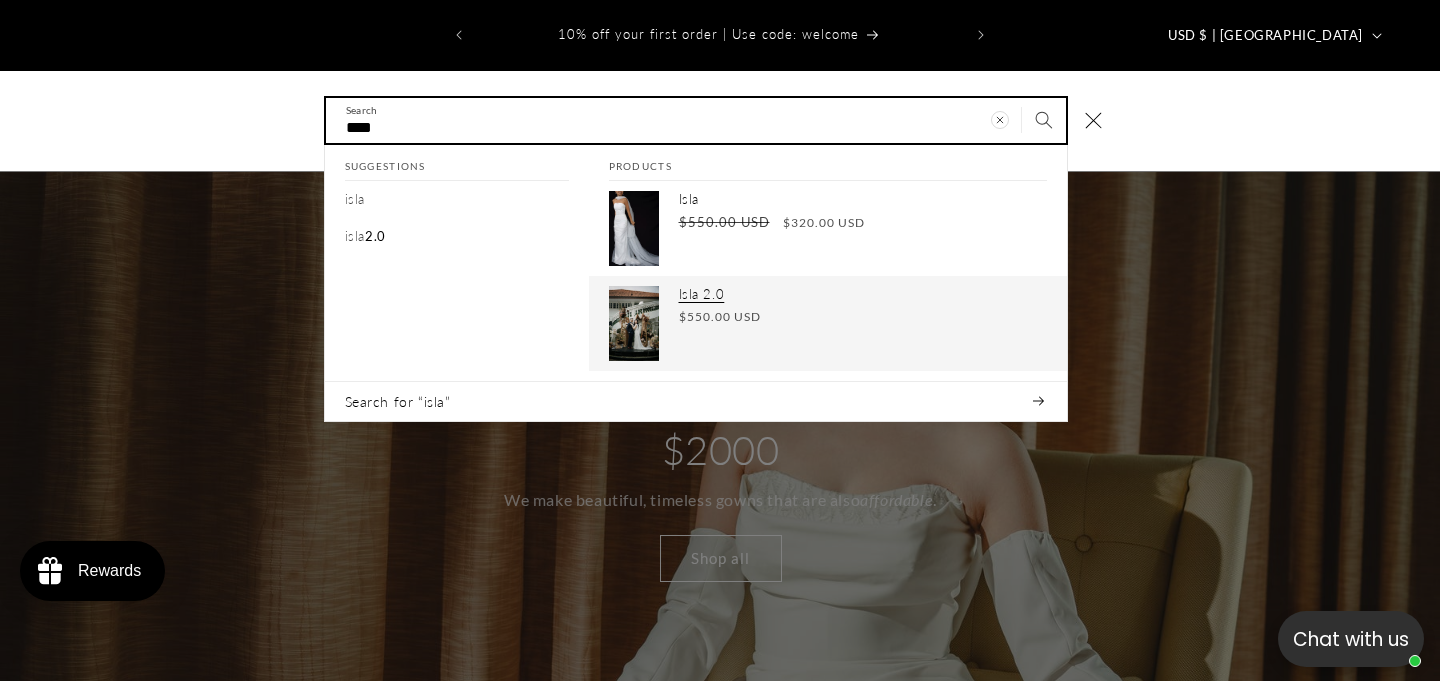 type on "****" 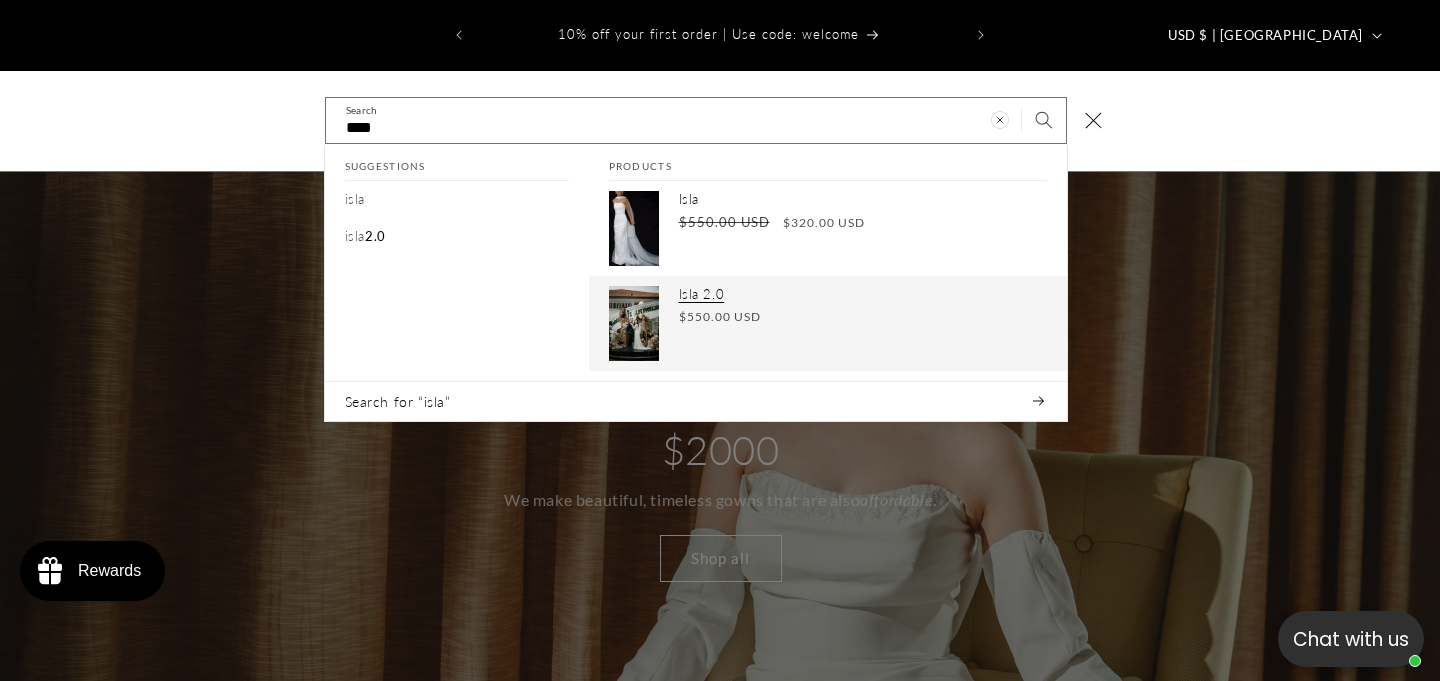 click on "Isla 2.0" at bounding box center [863, 294] 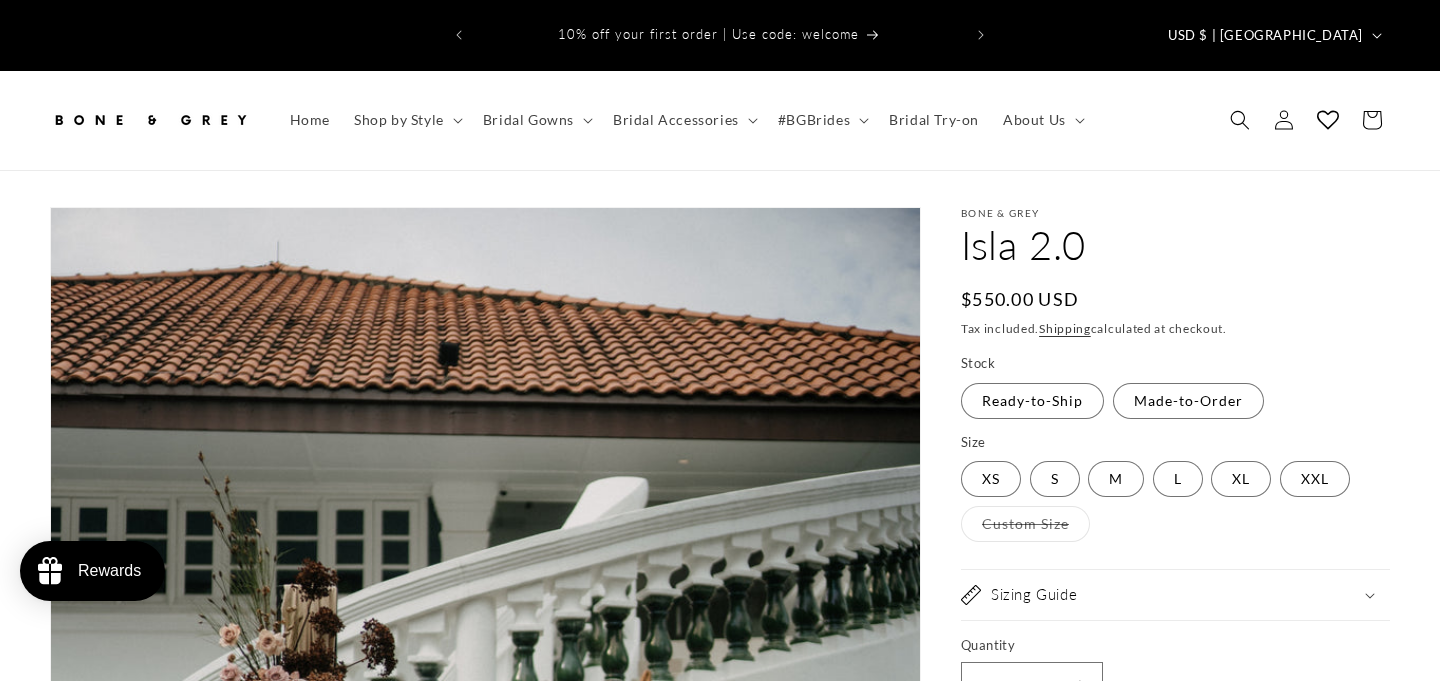 scroll, scrollTop: 0, scrollLeft: 0, axis: both 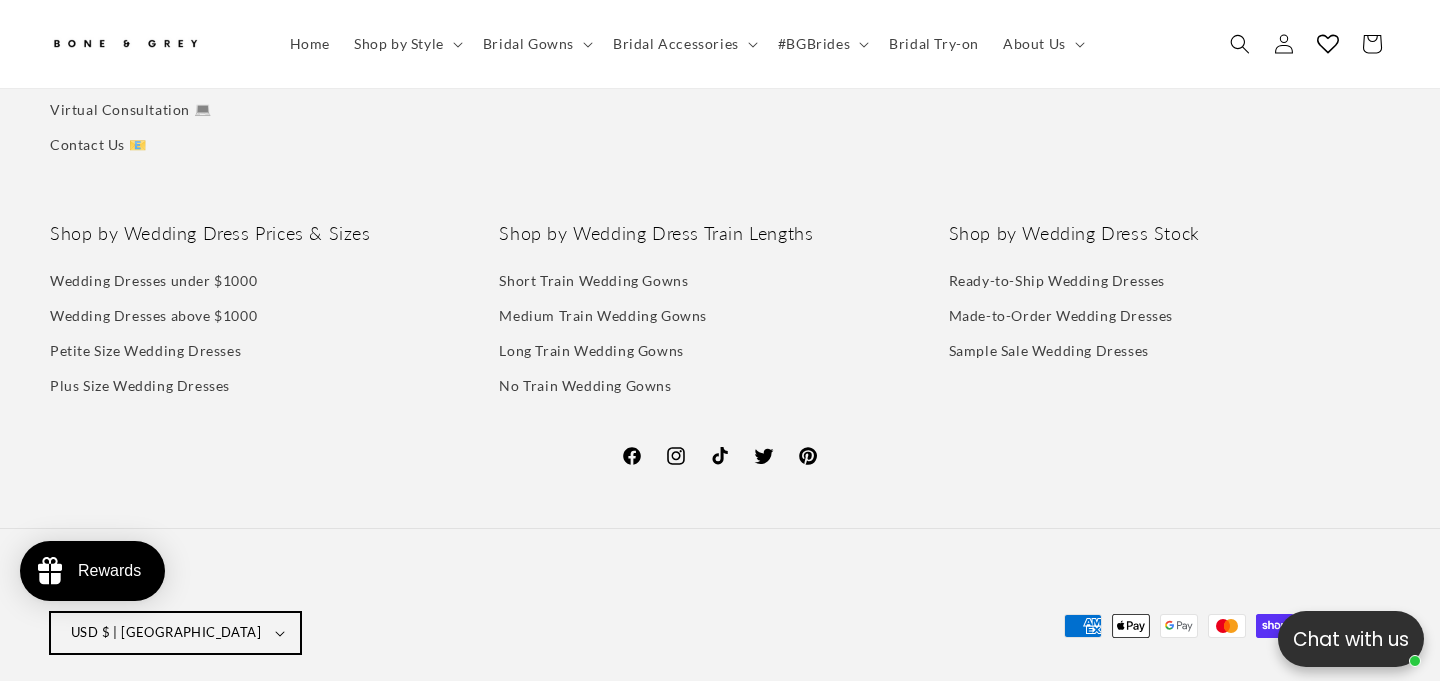 click on "USD
$ | United States" at bounding box center (166, 633) 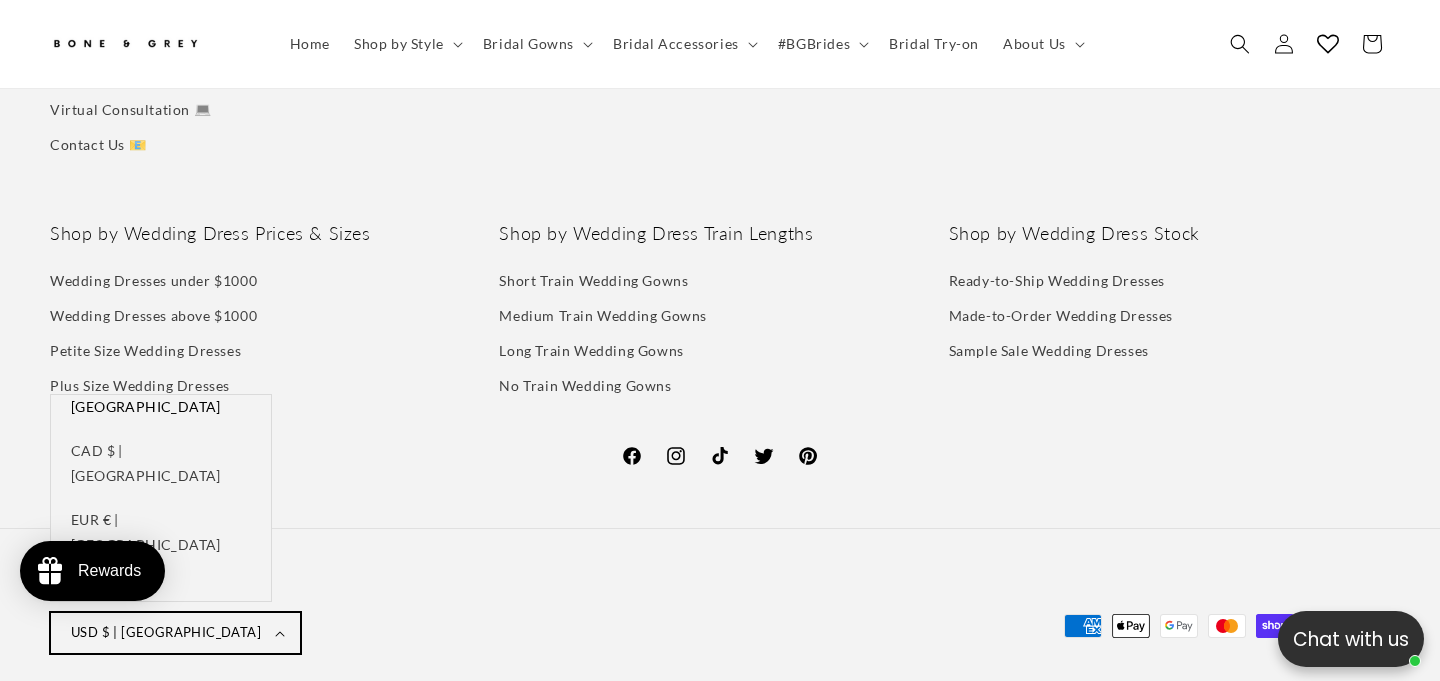 scroll, scrollTop: 147, scrollLeft: 0, axis: vertical 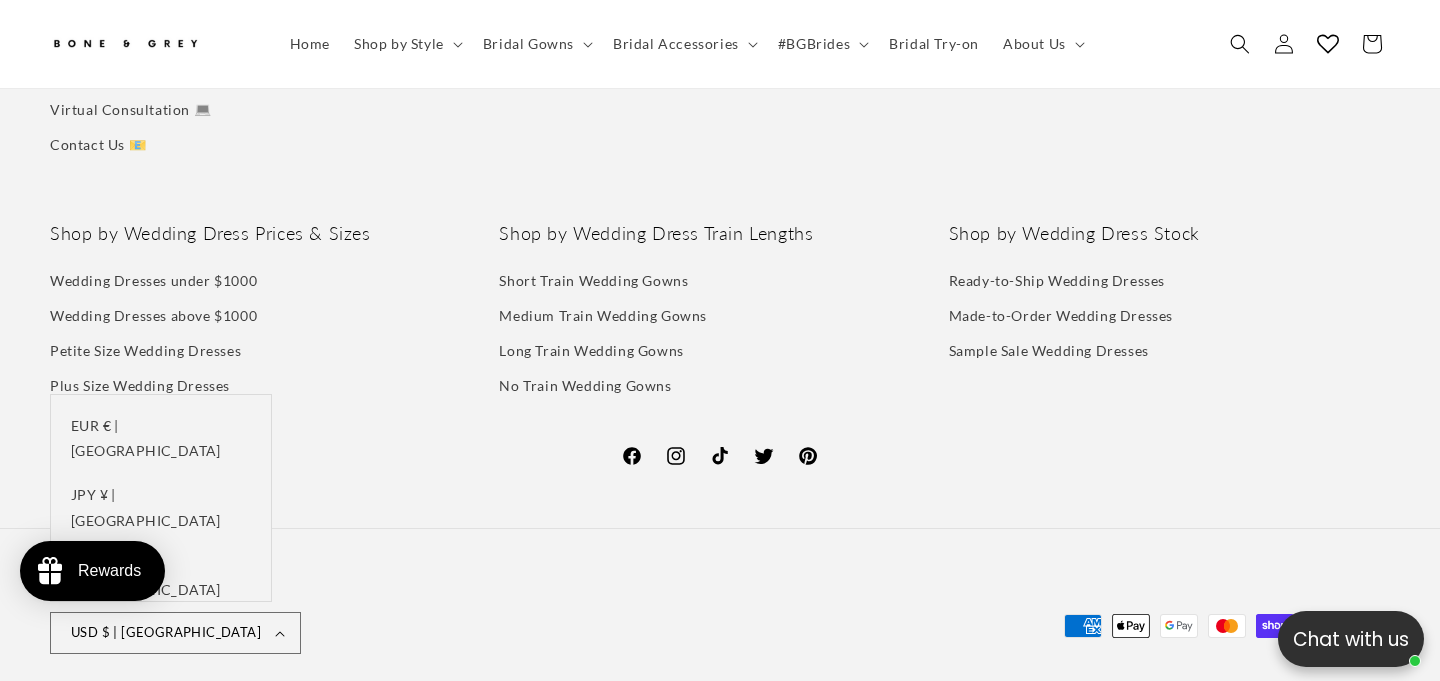 click on "SGD
$ |
[GEOGRAPHIC_DATA]" at bounding box center [161, 923] 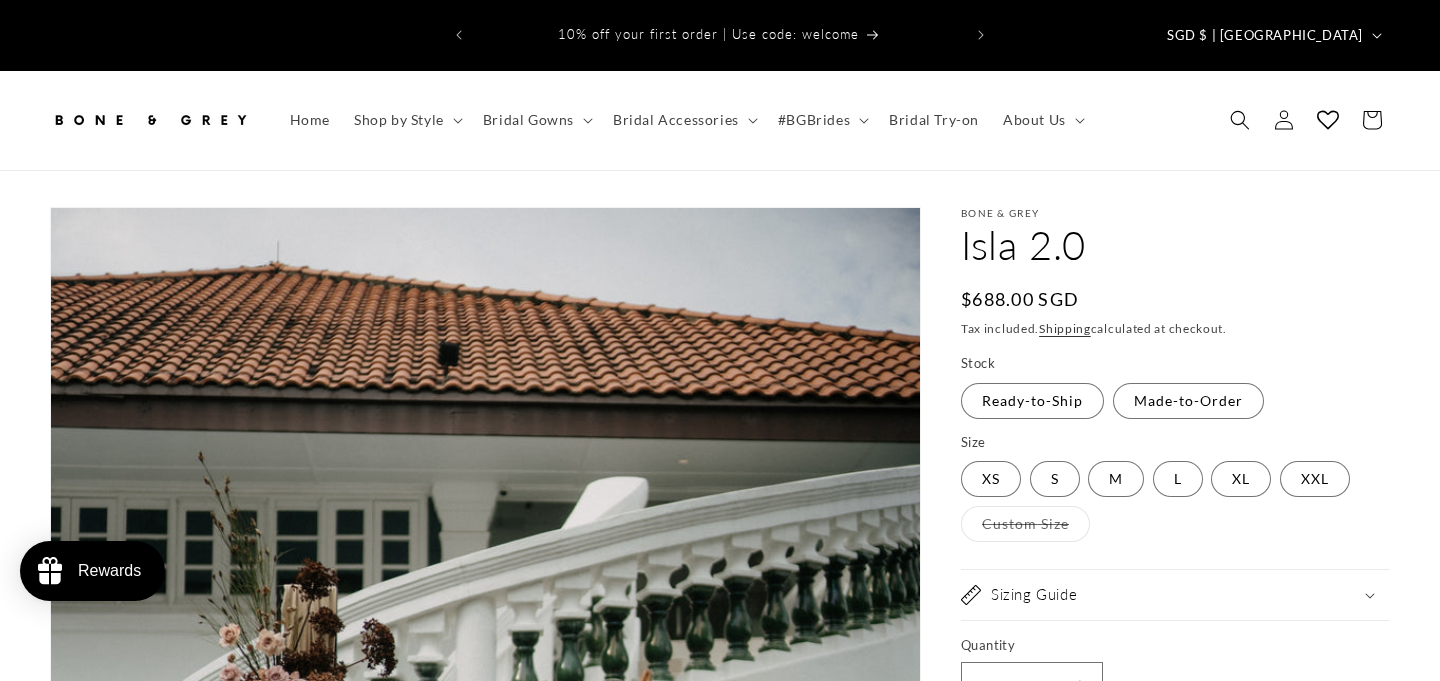 scroll, scrollTop: 0, scrollLeft: 0, axis: both 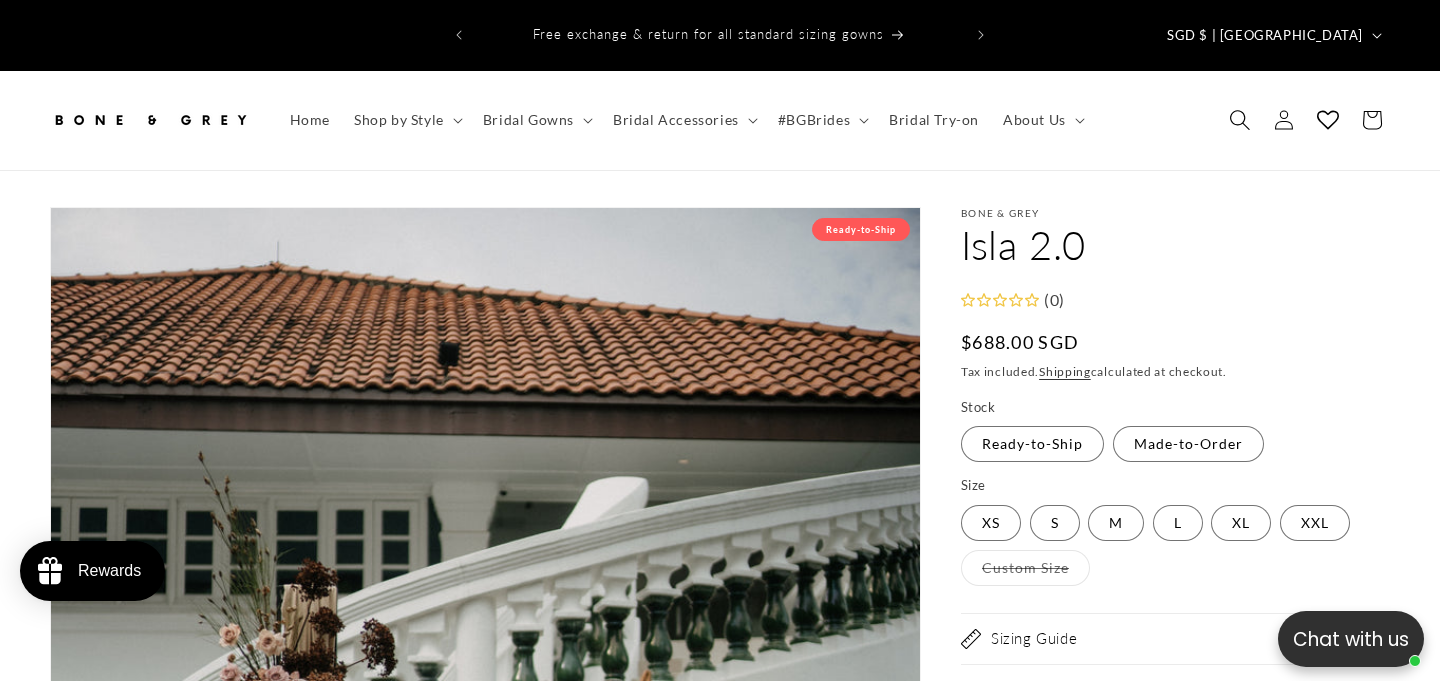 click at bounding box center (1240, 120) 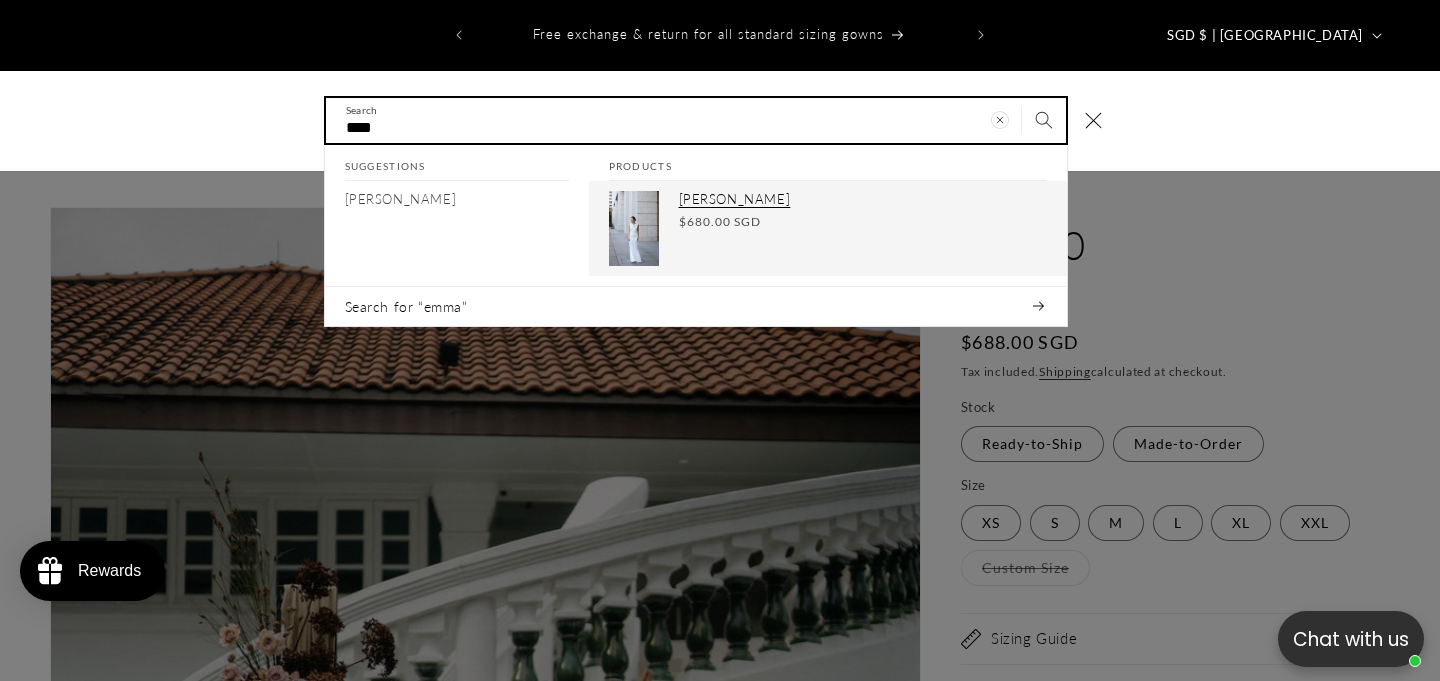 type on "****" 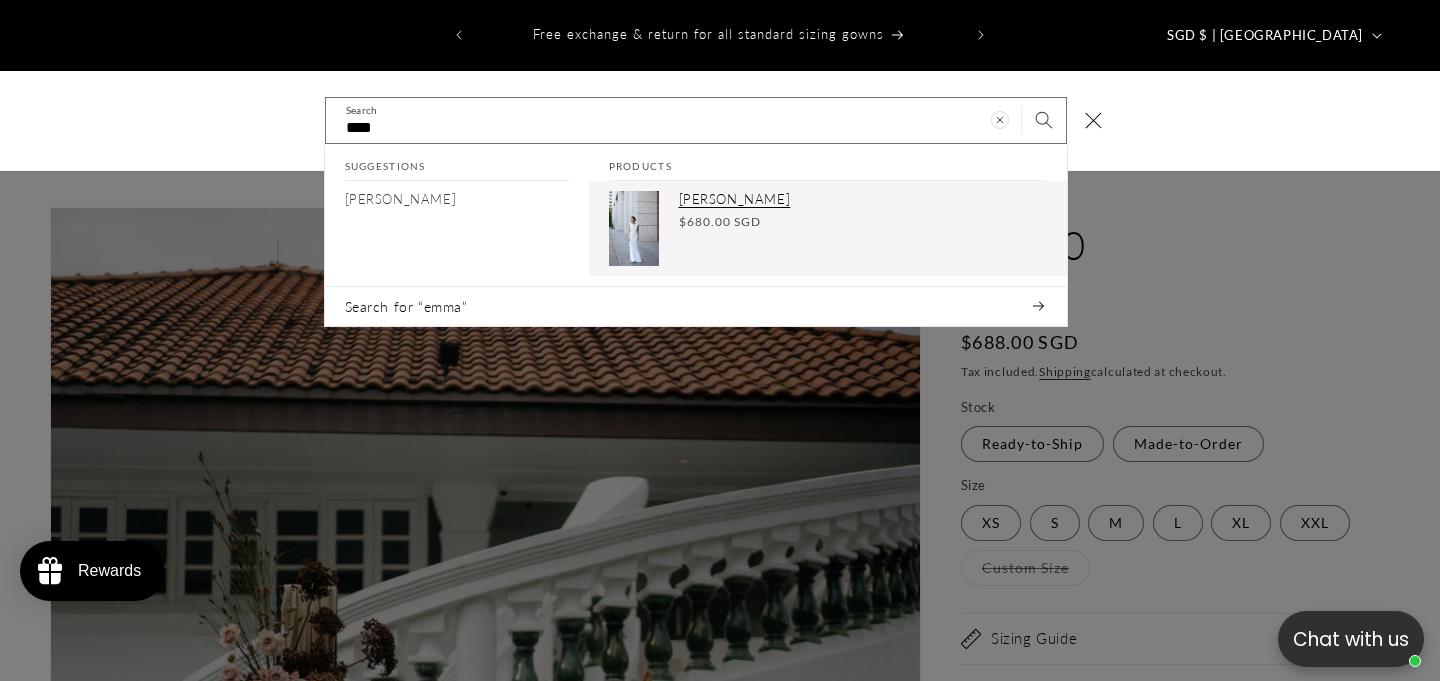 click on "Regular price
$680.00 SGD
Regular price
Sale price
$680.00 SGD
Unit price
/
per" at bounding box center [863, 222] 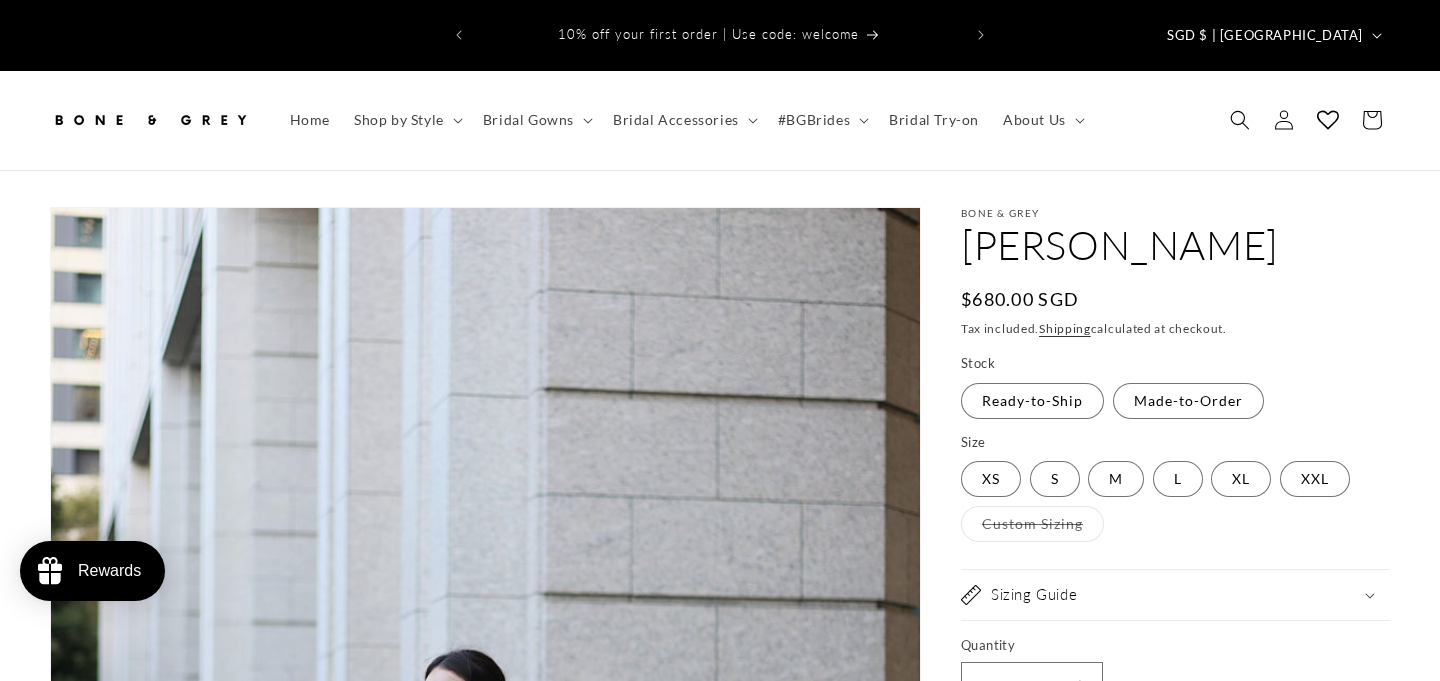 scroll, scrollTop: 0, scrollLeft: 0, axis: both 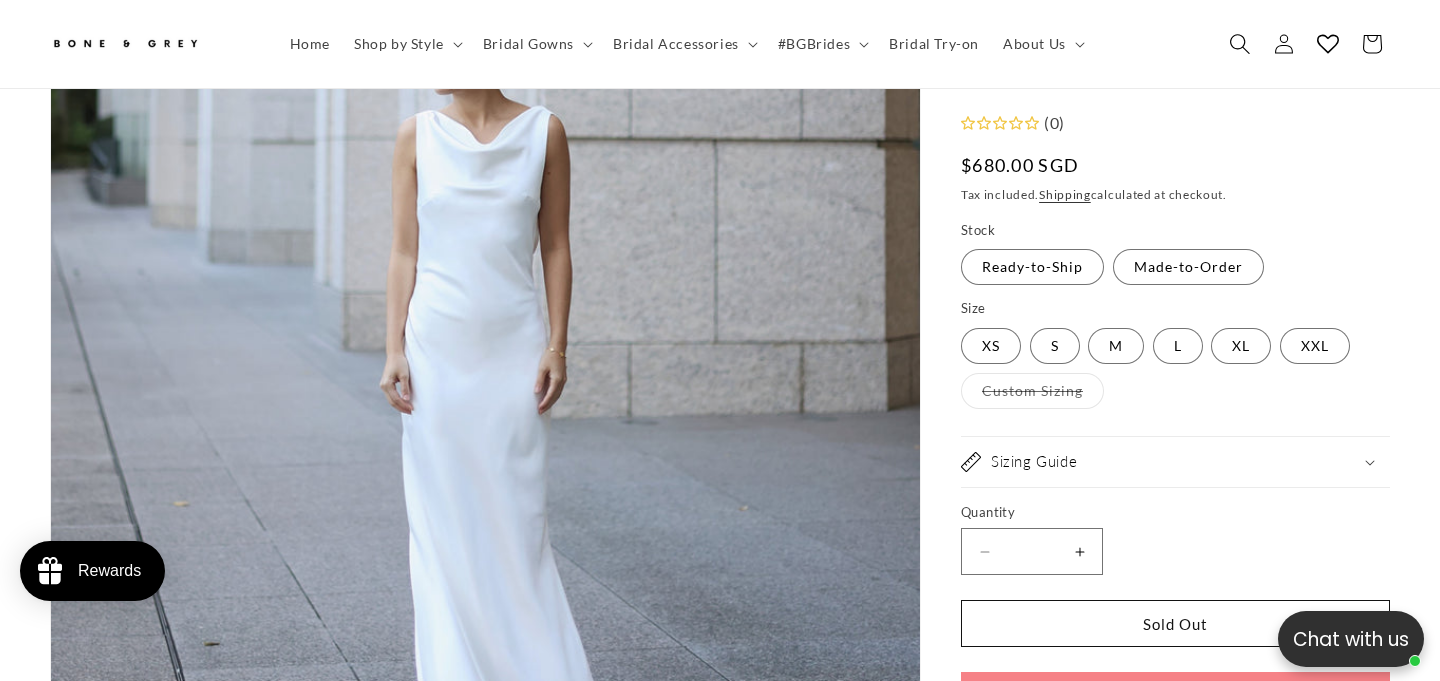 click 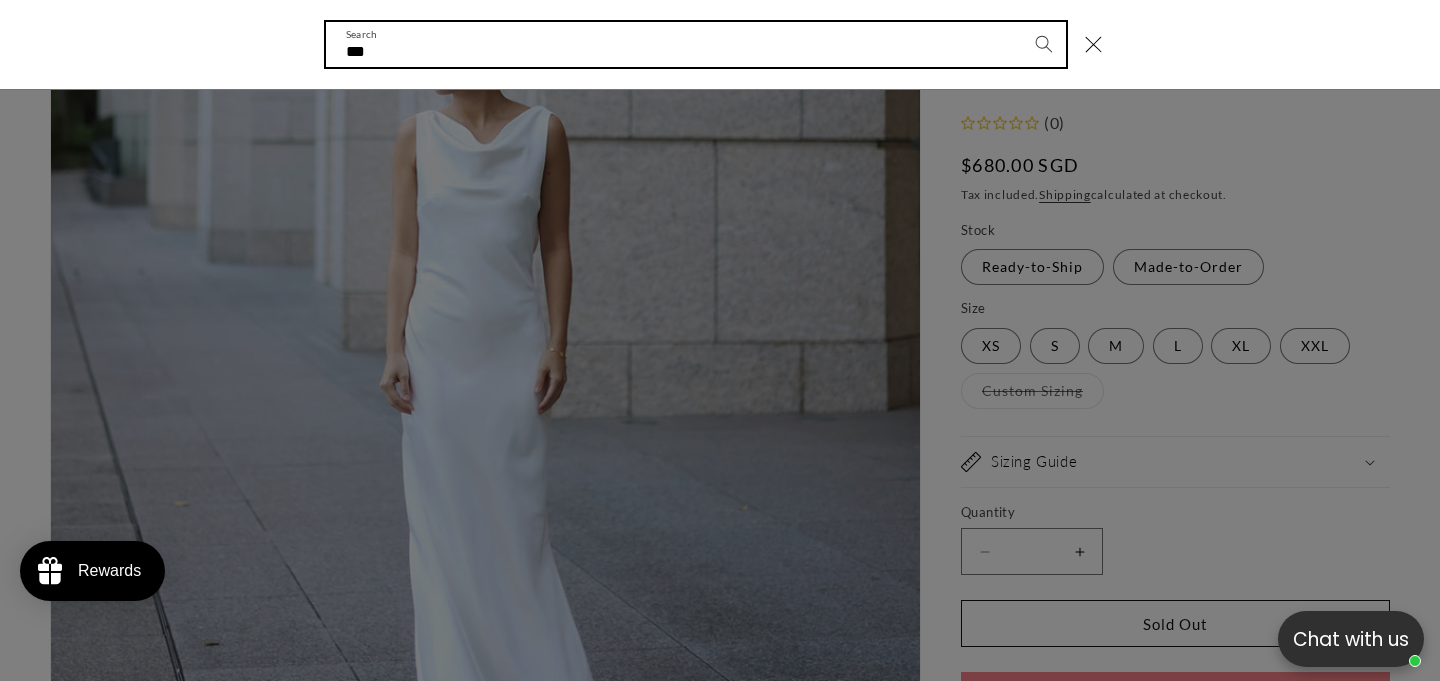 scroll, scrollTop: 0, scrollLeft: 972, axis: horizontal 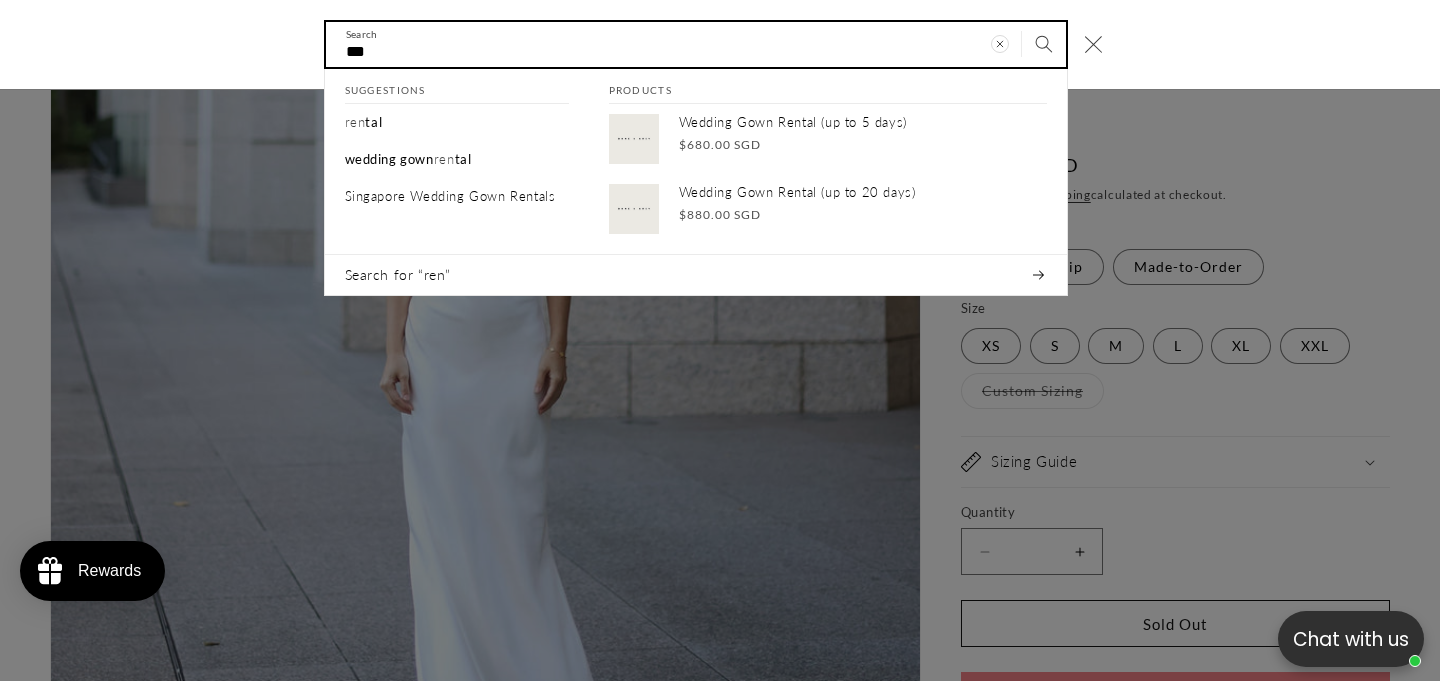 type on "***" 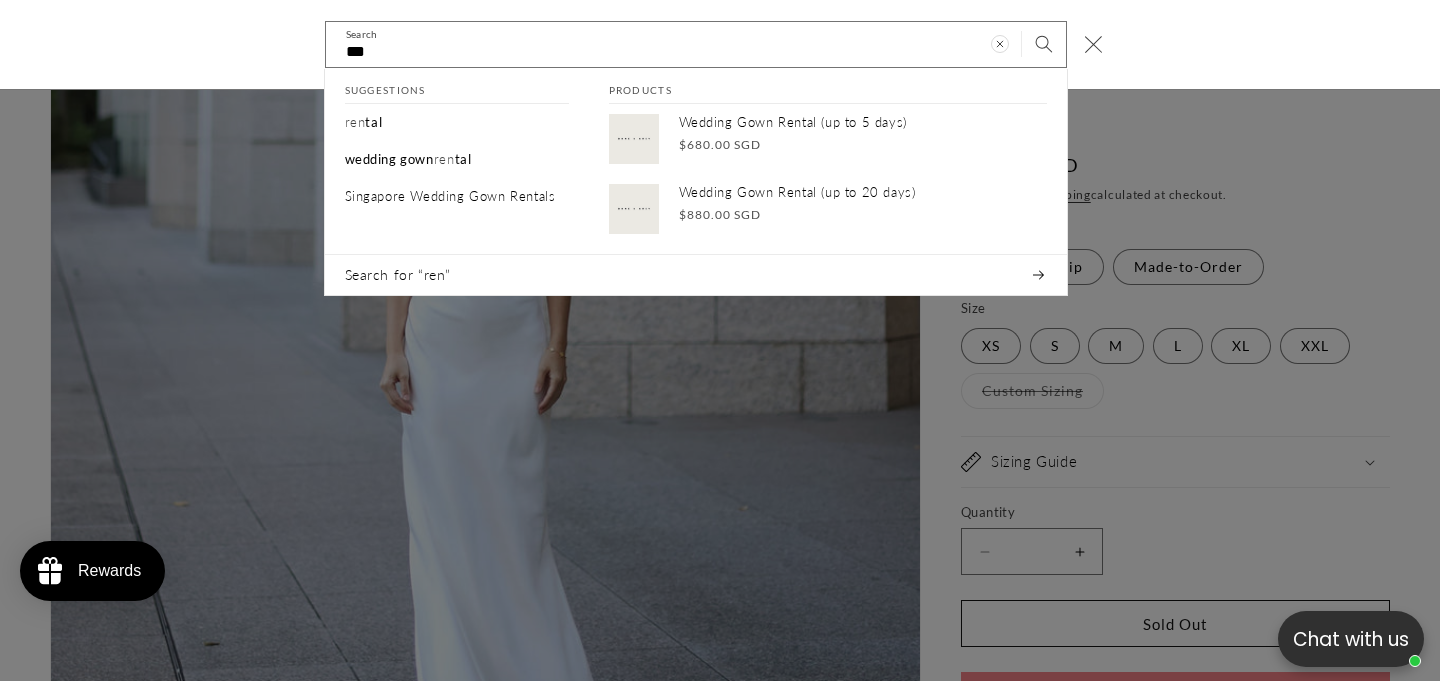 click 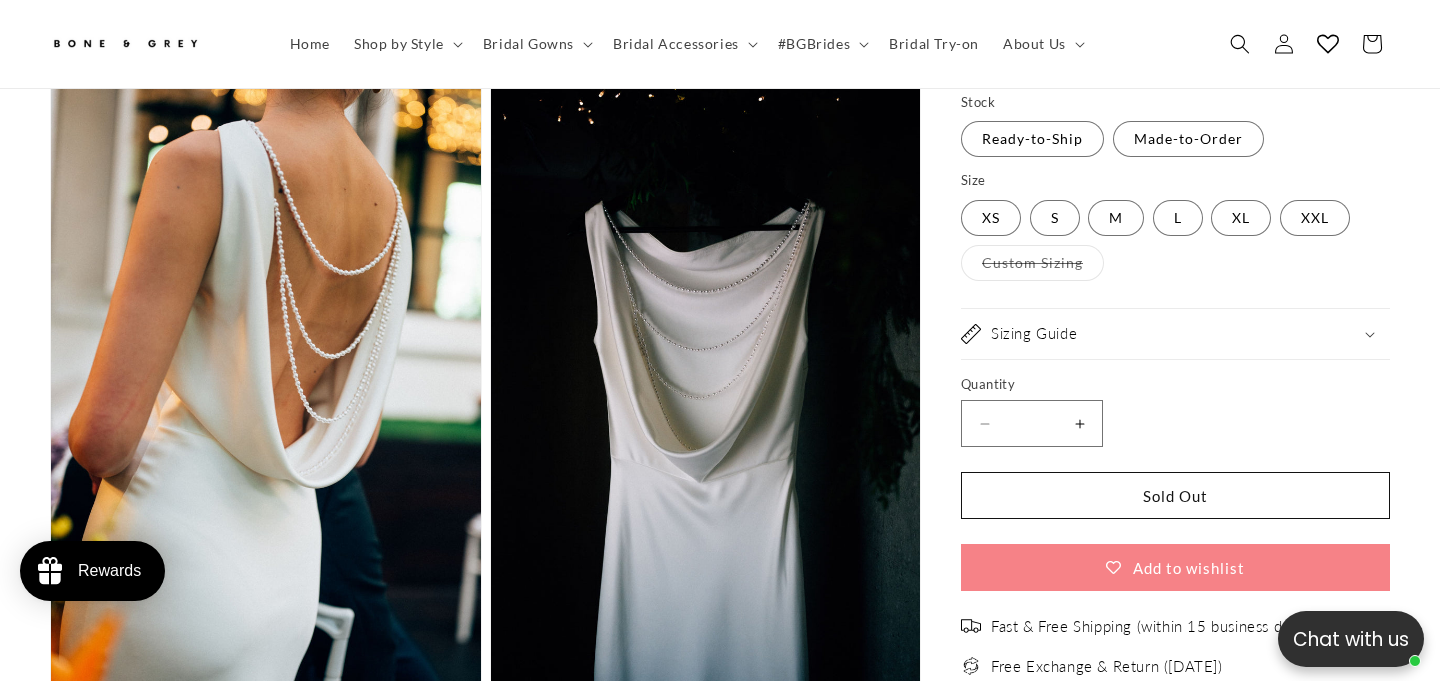 scroll, scrollTop: 5282, scrollLeft: 0, axis: vertical 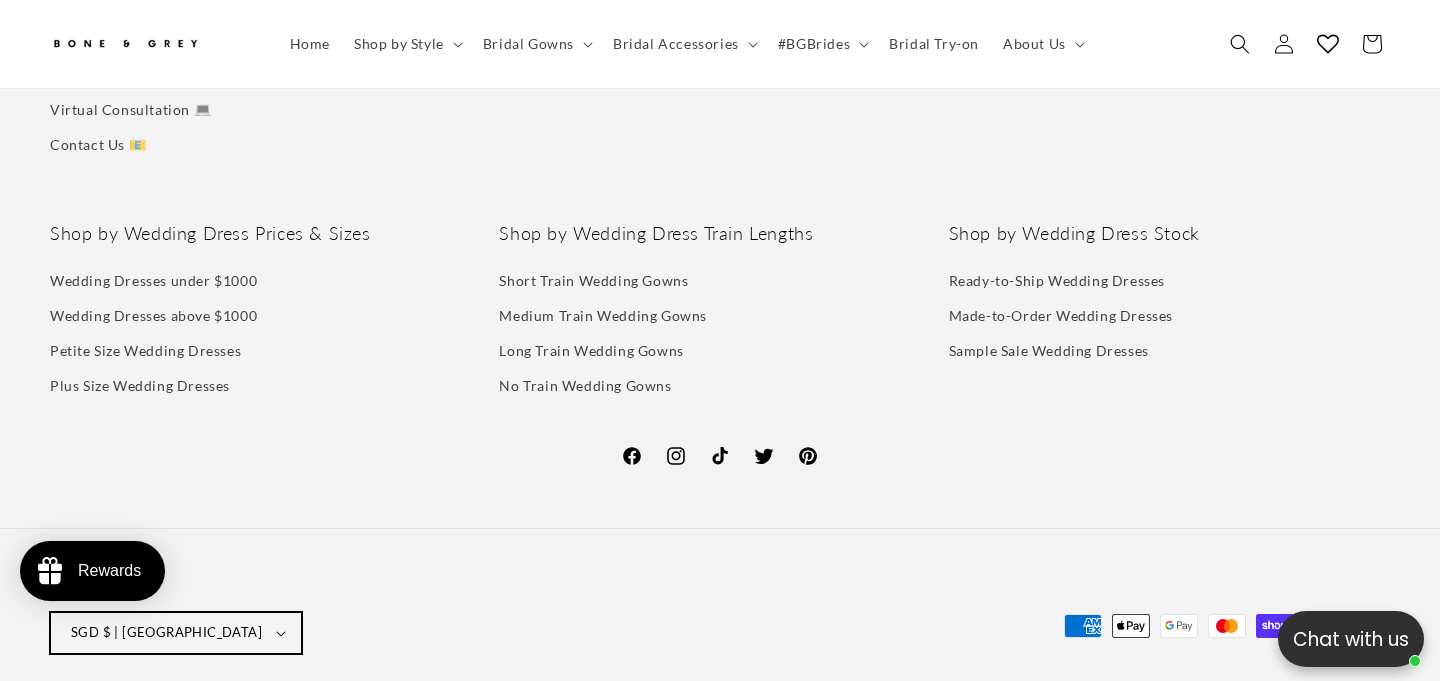 click on "SGD
$ | [GEOGRAPHIC_DATA]" at bounding box center [176, 633] 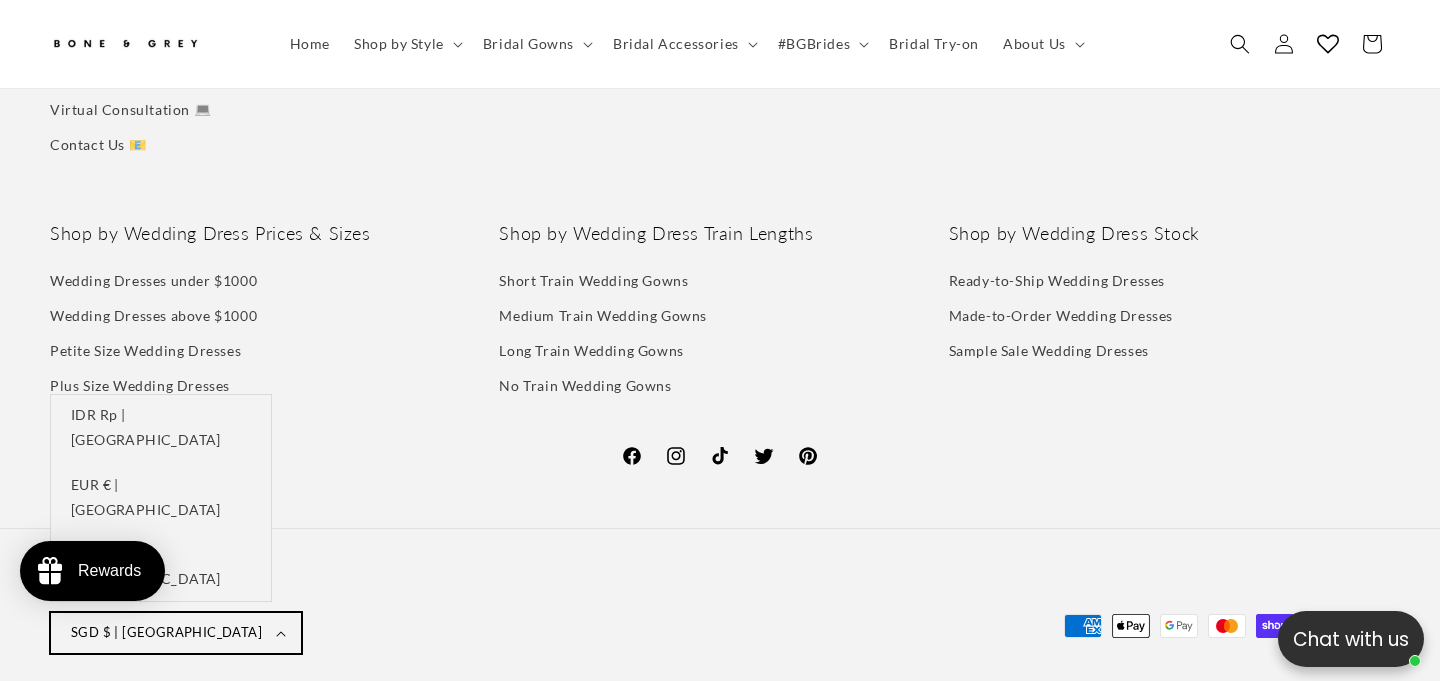 scroll, scrollTop: 600, scrollLeft: 0, axis: vertical 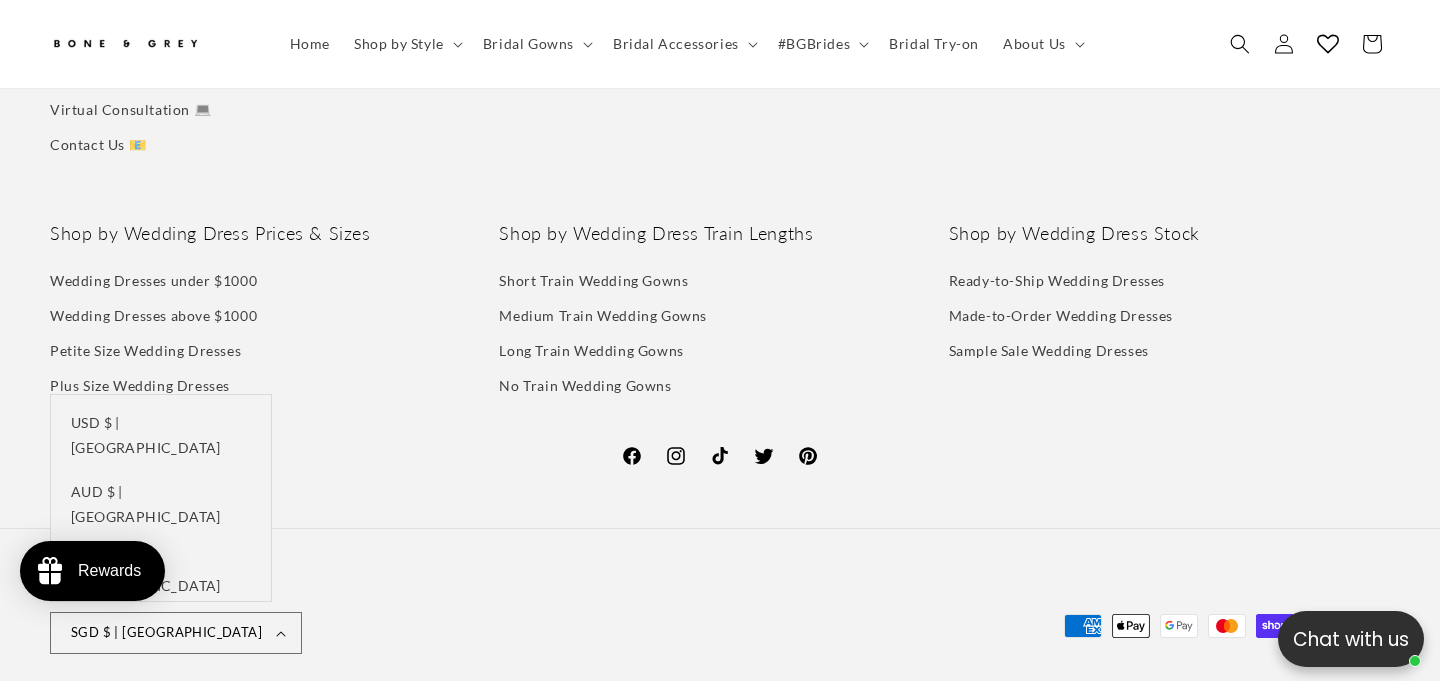 click on "USD
$ |
United States" at bounding box center (161, 1128) 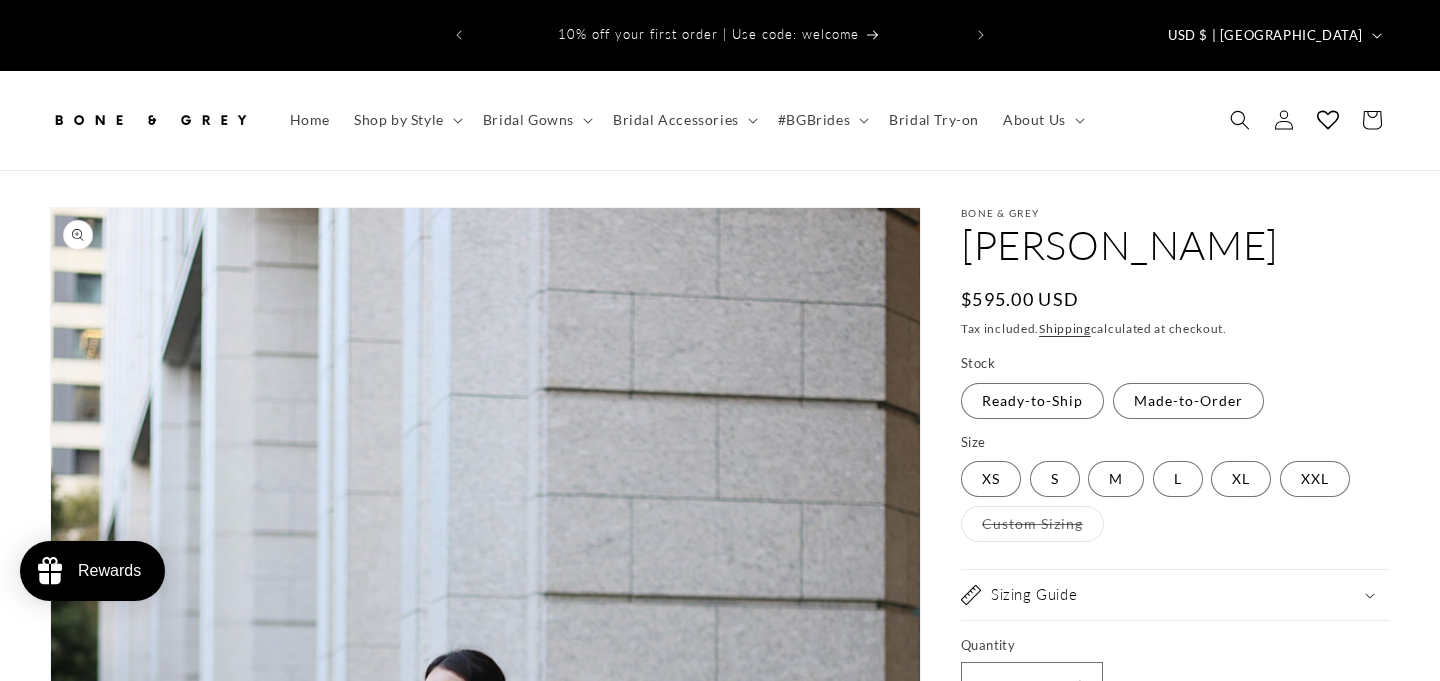 scroll, scrollTop: 0, scrollLeft: 0, axis: both 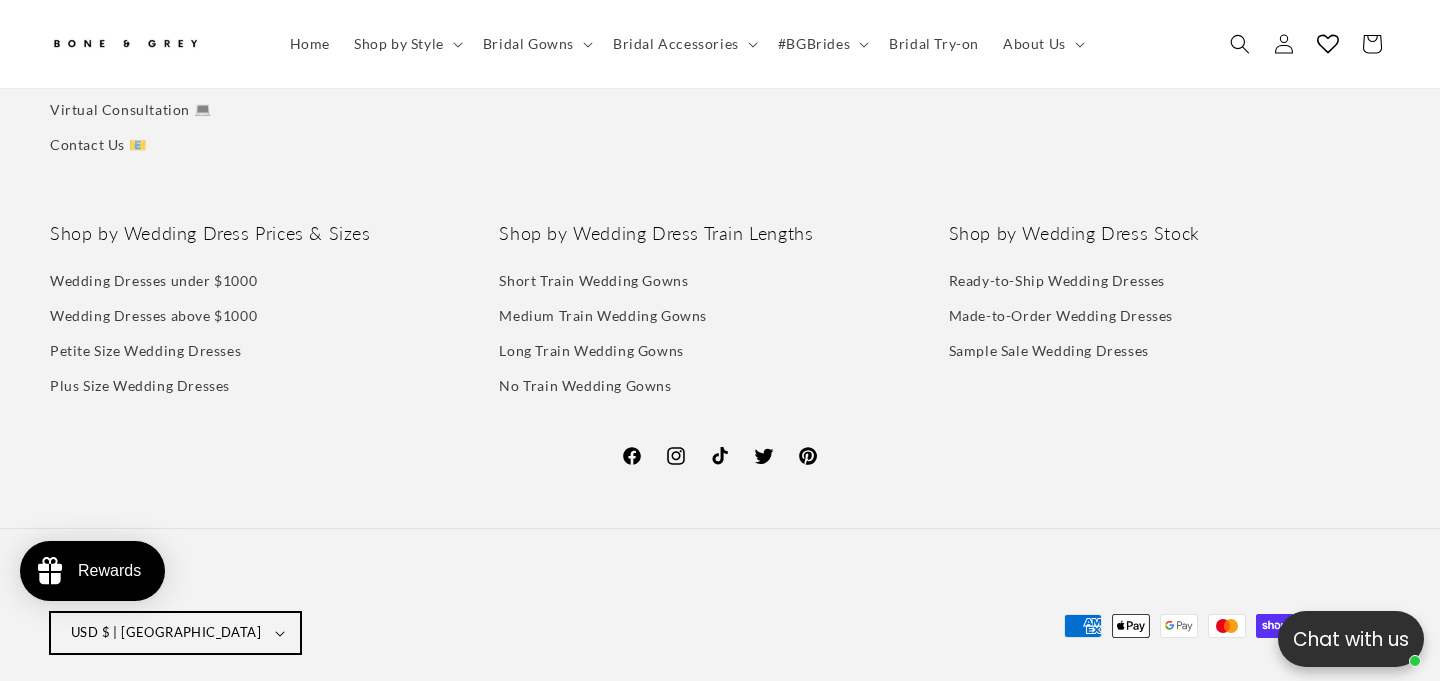 click on "USD
$ | United States" at bounding box center (175, 633) 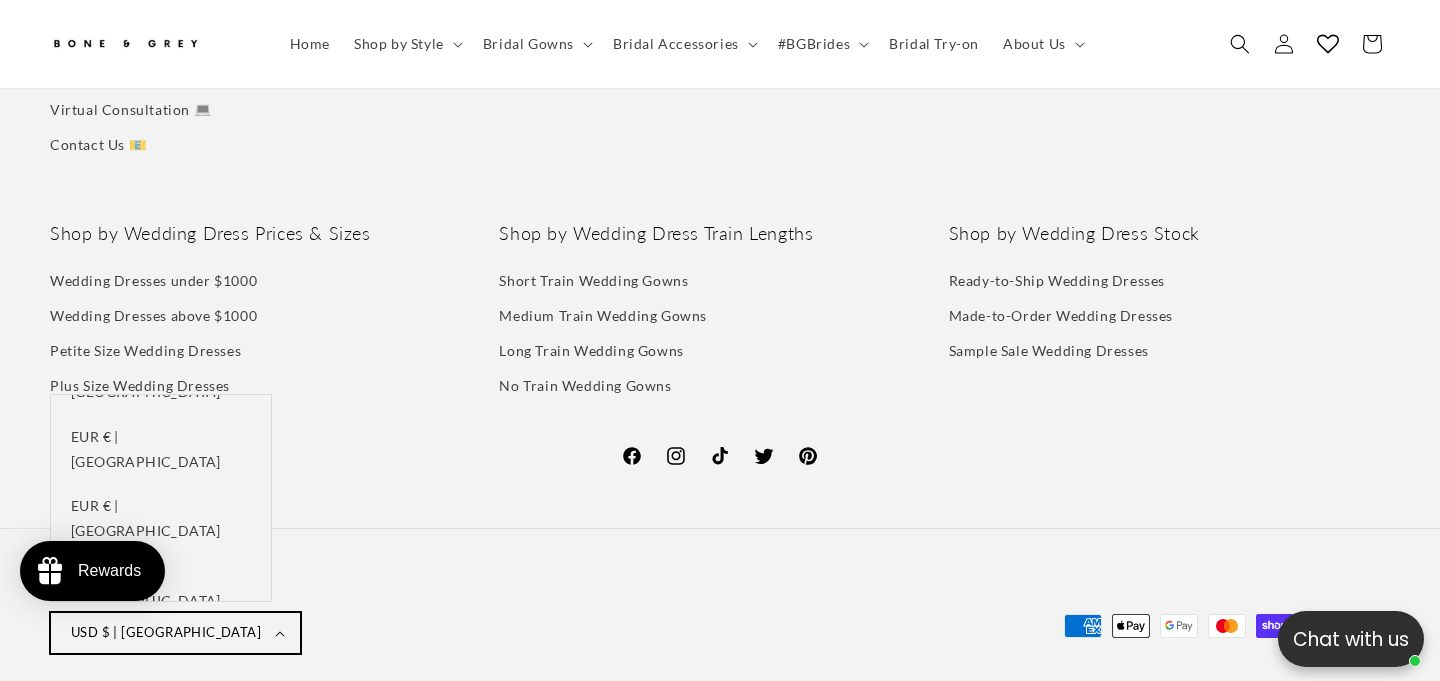 scroll, scrollTop: 695, scrollLeft: 0, axis: vertical 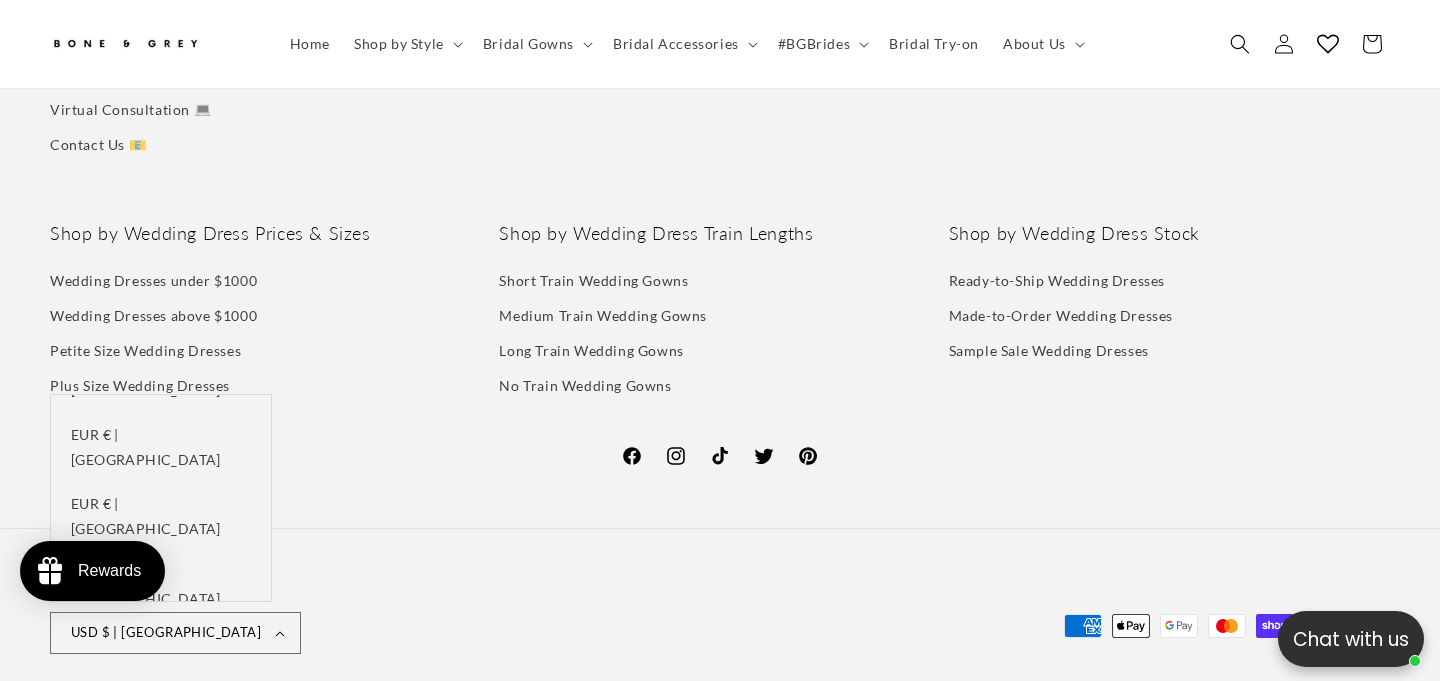 click on "SGD
$ |
Singapore" at bounding box center (161, 1001) 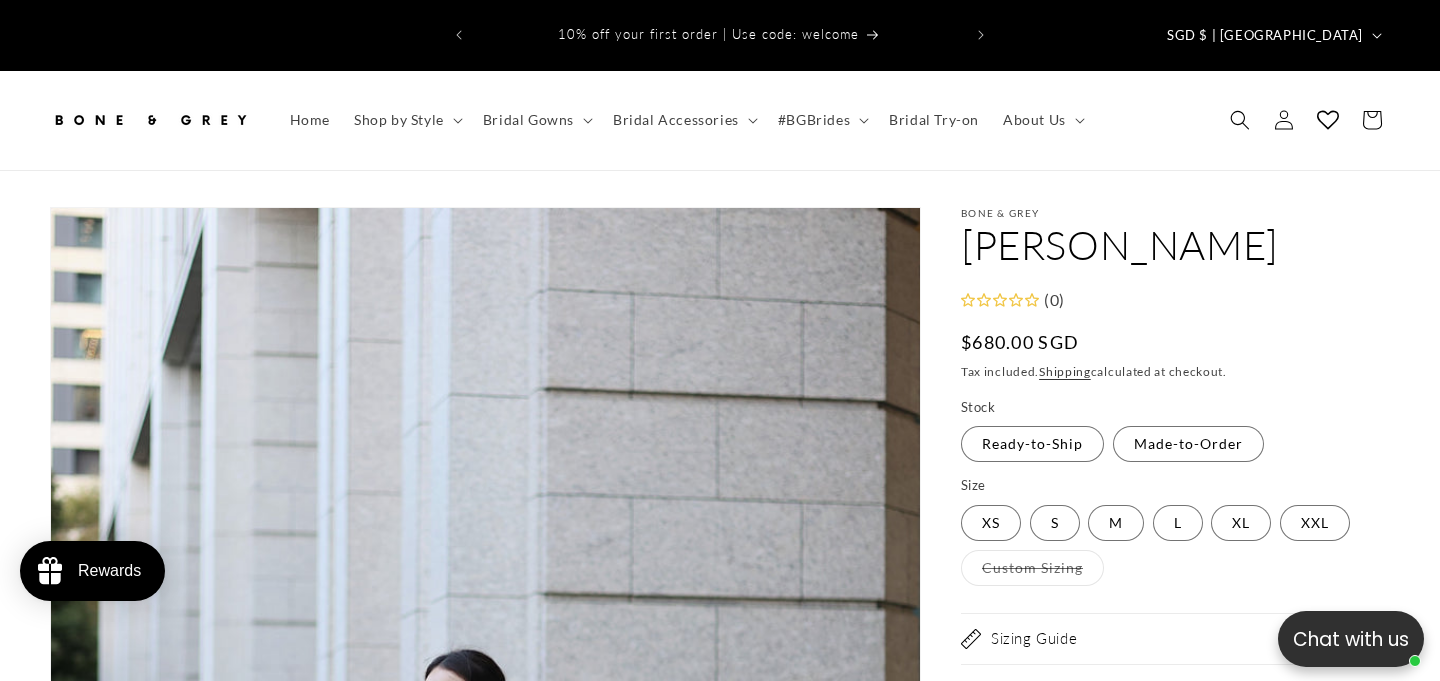 scroll, scrollTop: 0, scrollLeft: 0, axis: both 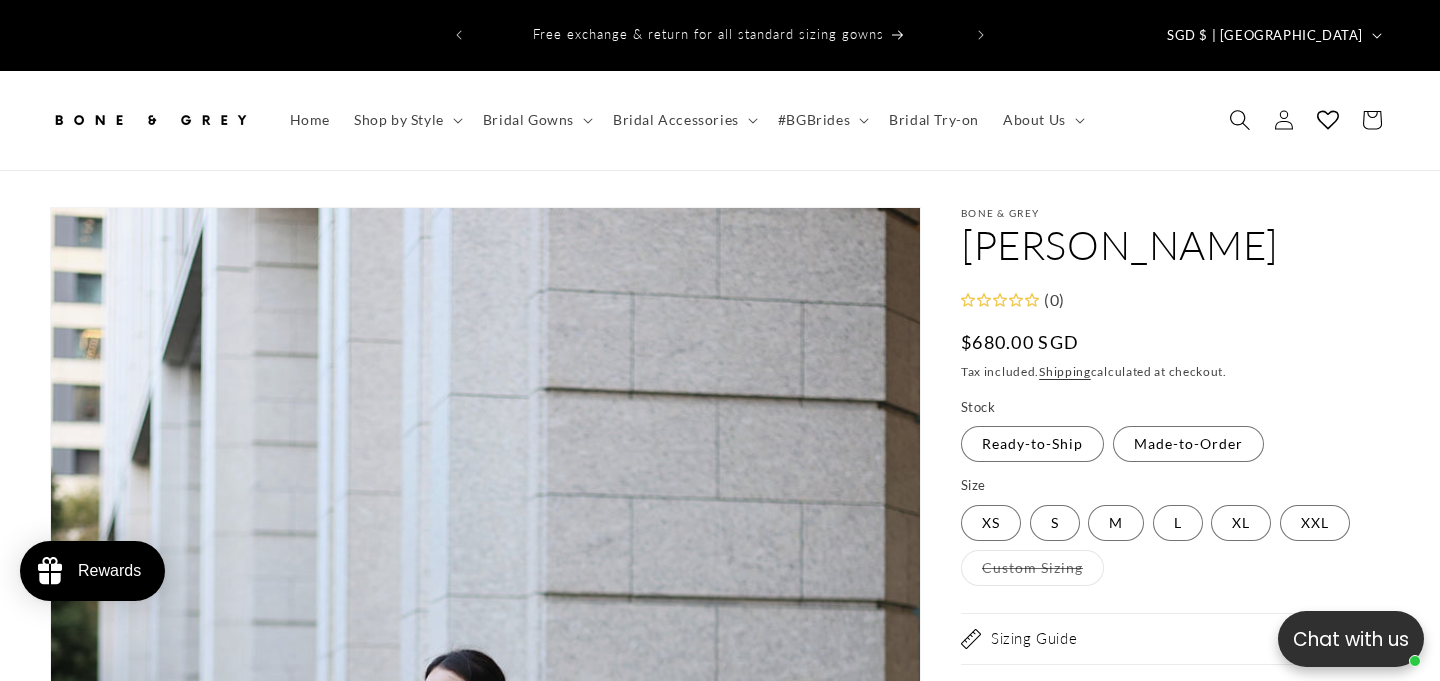 click at bounding box center [1240, 120] 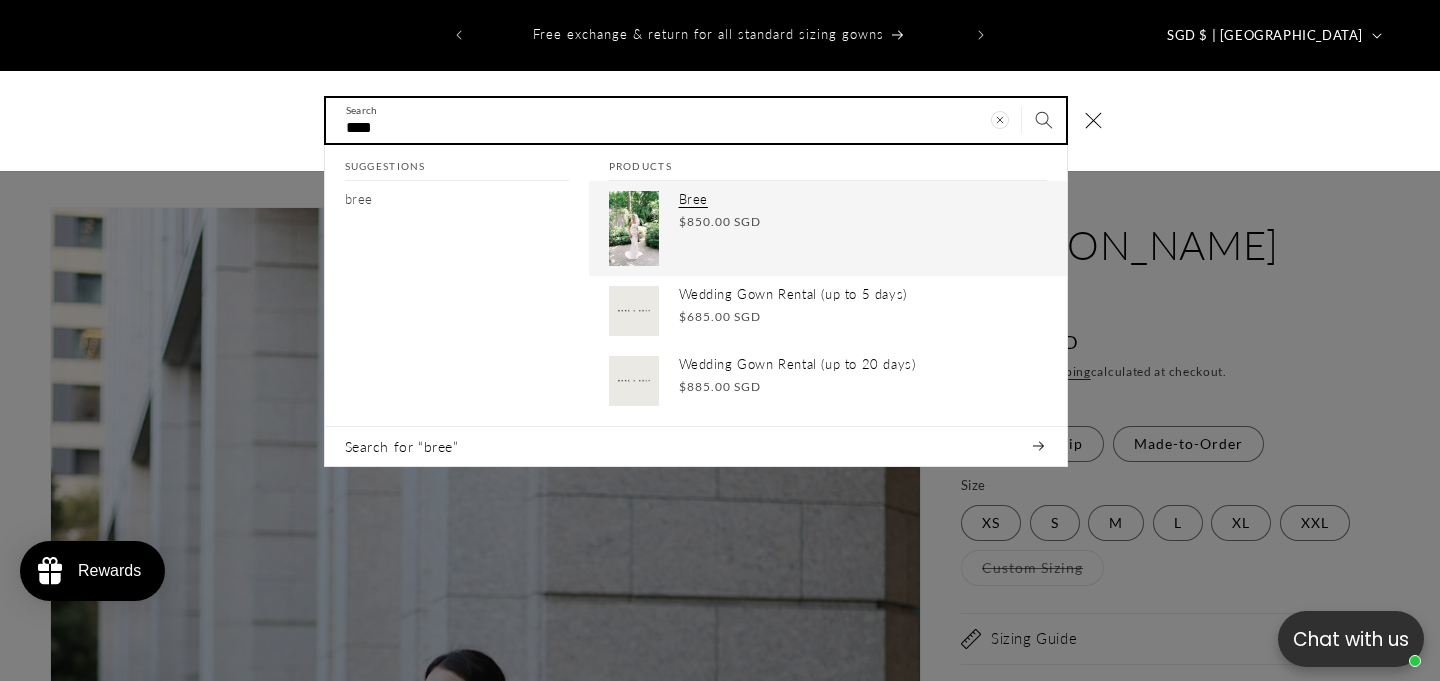 type on "****" 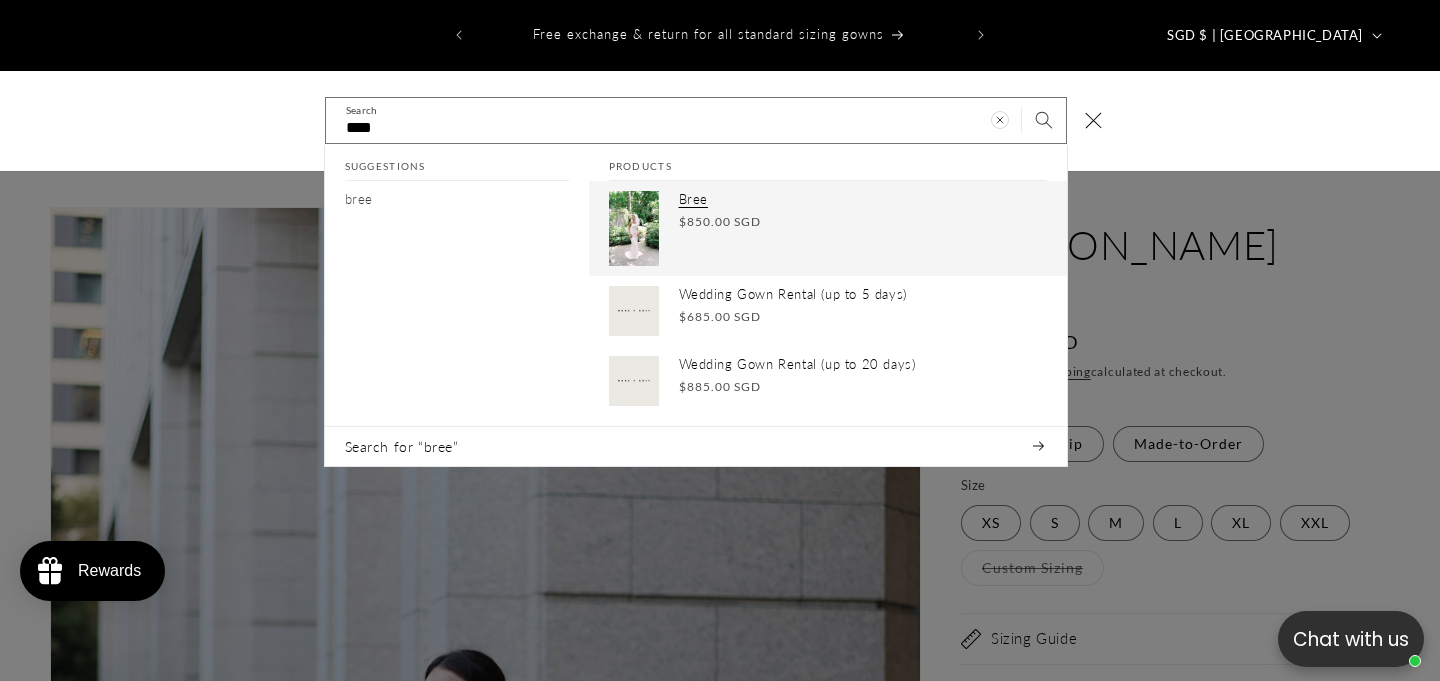 click on "Regular price
$850.00 SGD
Regular price
Sale price
$850.00 SGD
Unit price
/
per" at bounding box center [863, 222] 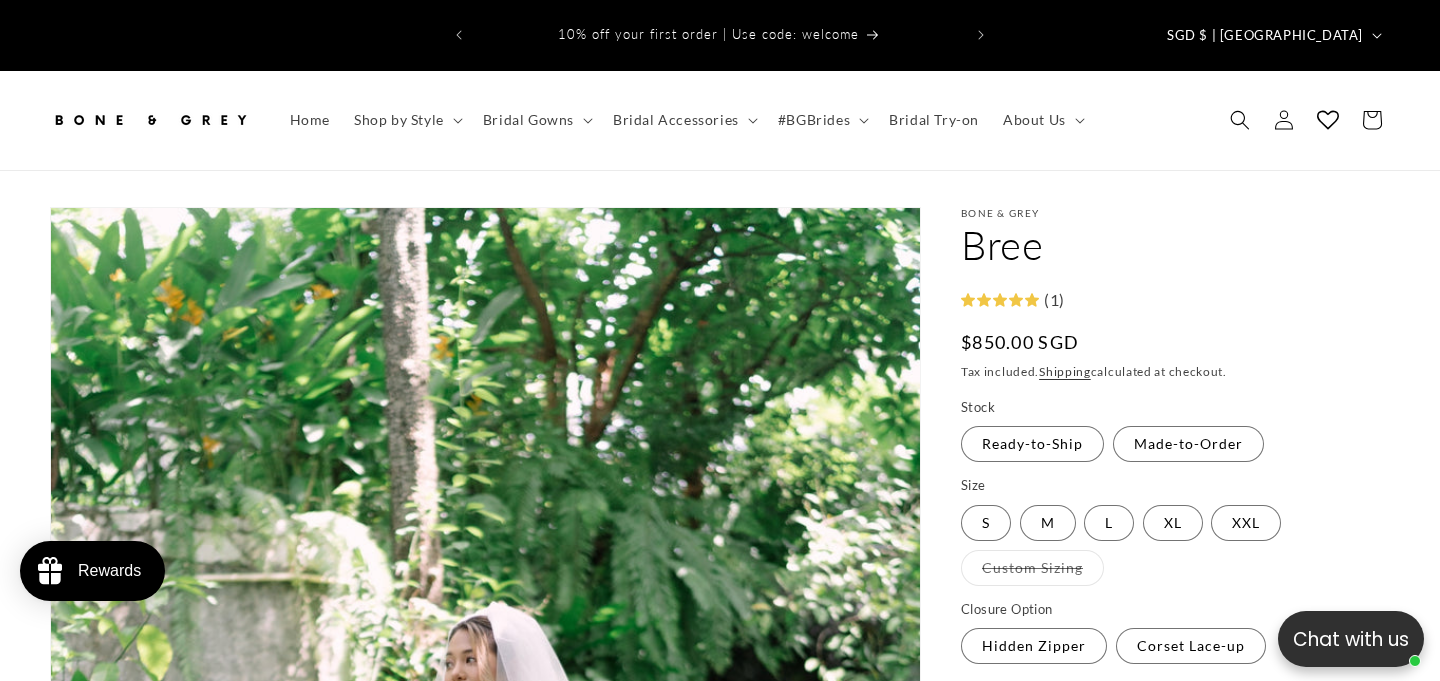 scroll, scrollTop: 0, scrollLeft: 0, axis: both 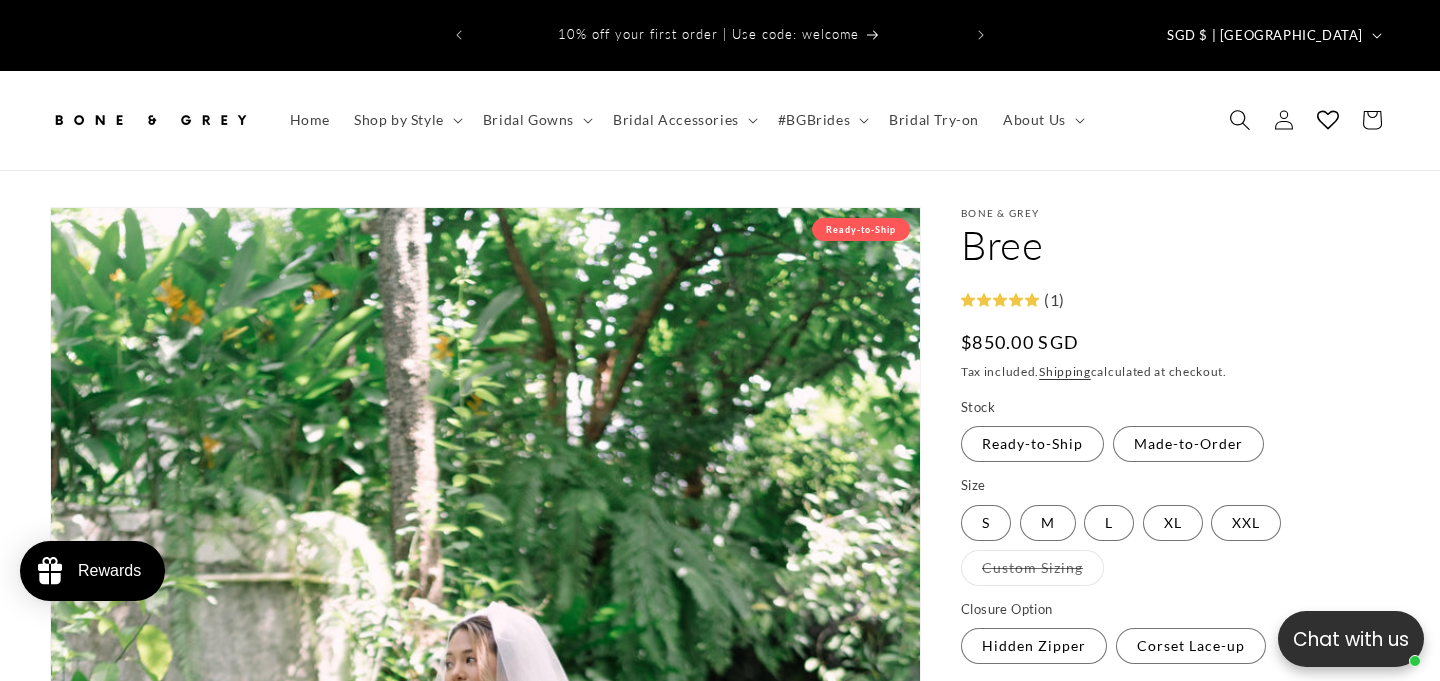 click at bounding box center (1240, 120) 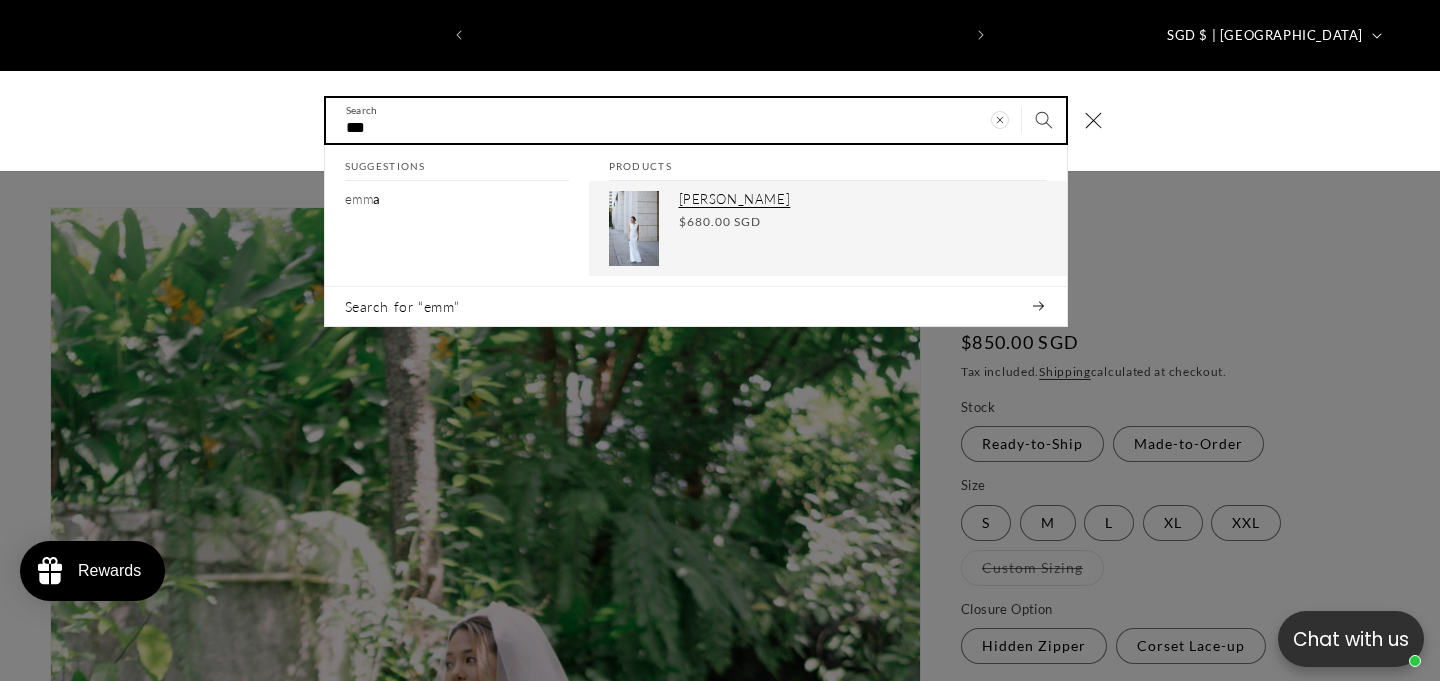 type on "***" 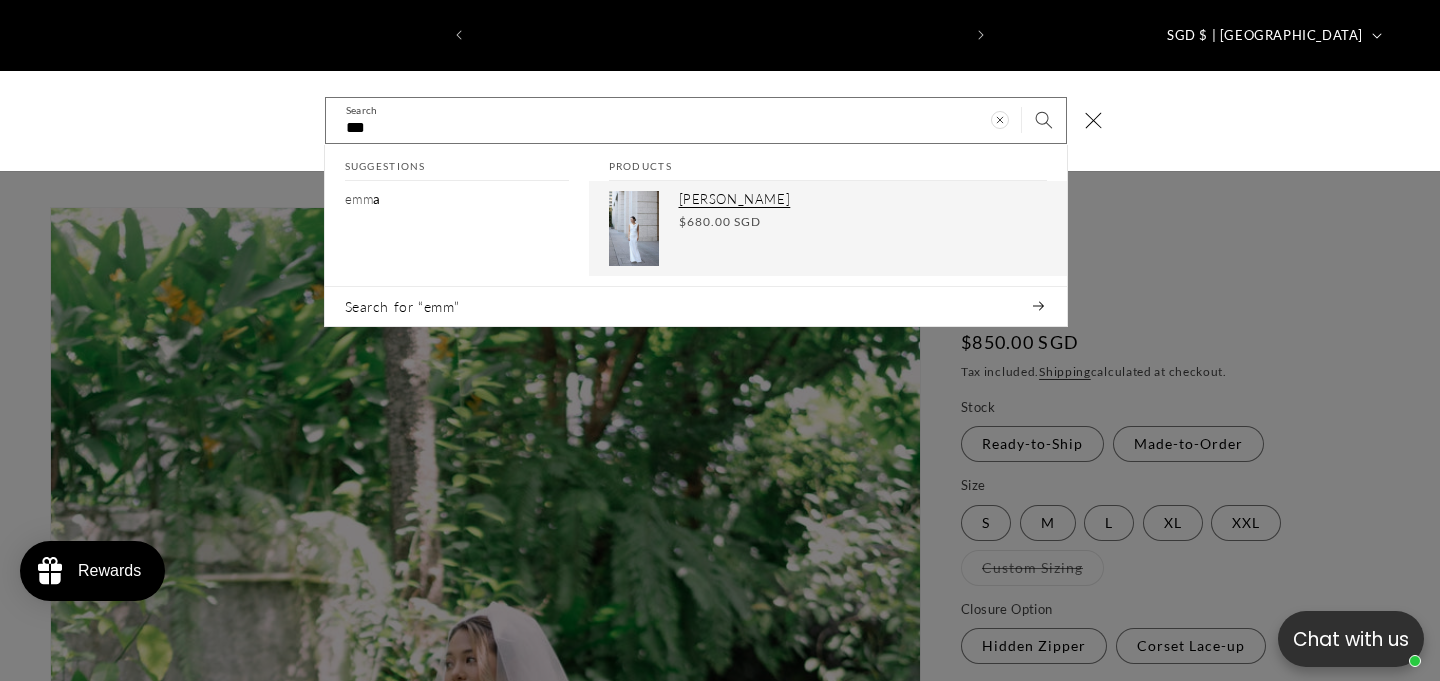 click on "Emma
Regular price
$680.00 SGD
Regular price
Sale price
$680.00 SGD
Unit price
/
per" at bounding box center (828, 228) 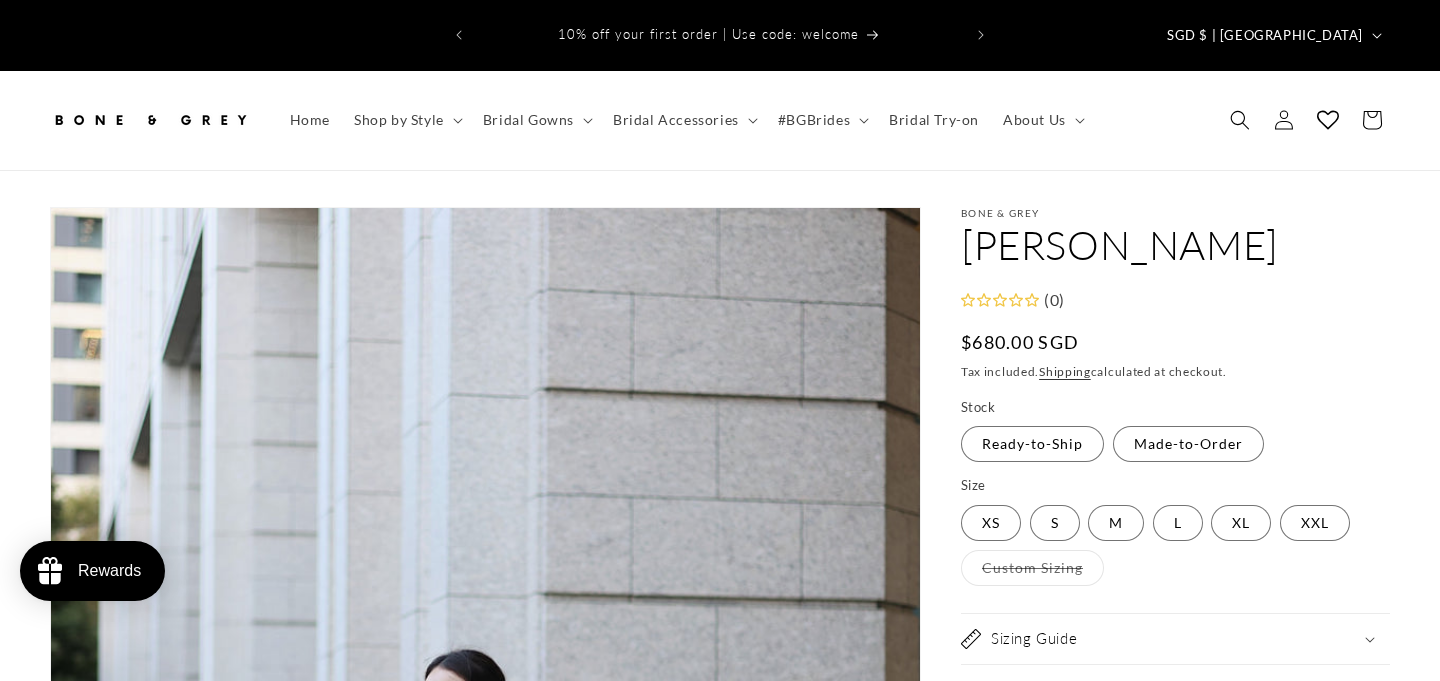 scroll, scrollTop: 0, scrollLeft: 0, axis: both 